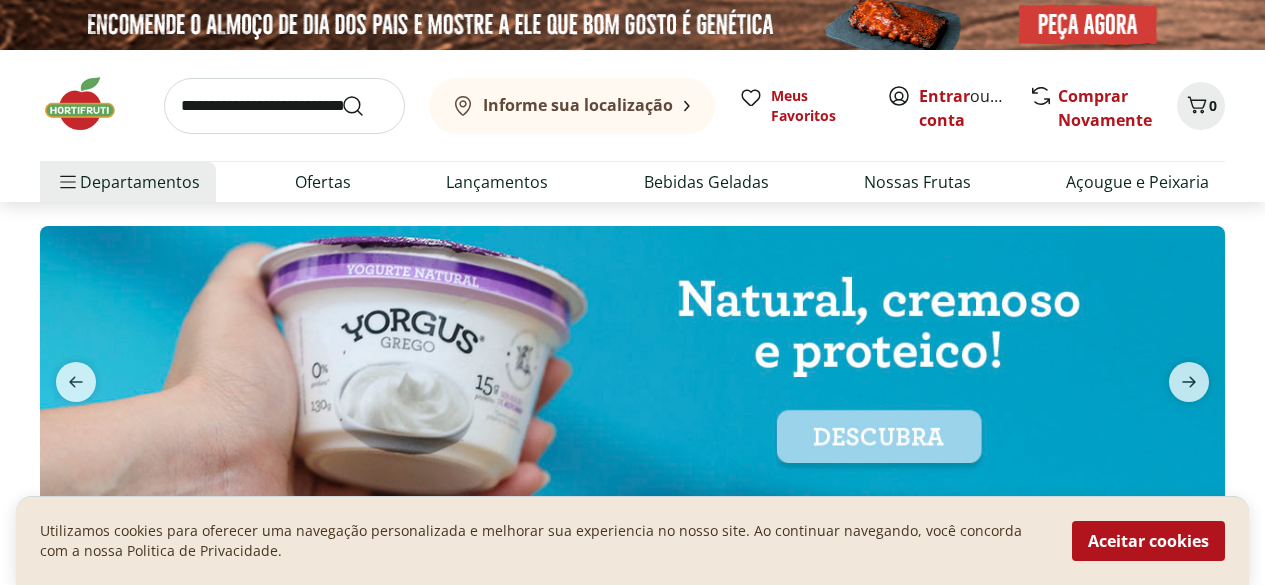 scroll, scrollTop: 496, scrollLeft: 0, axis: vertical 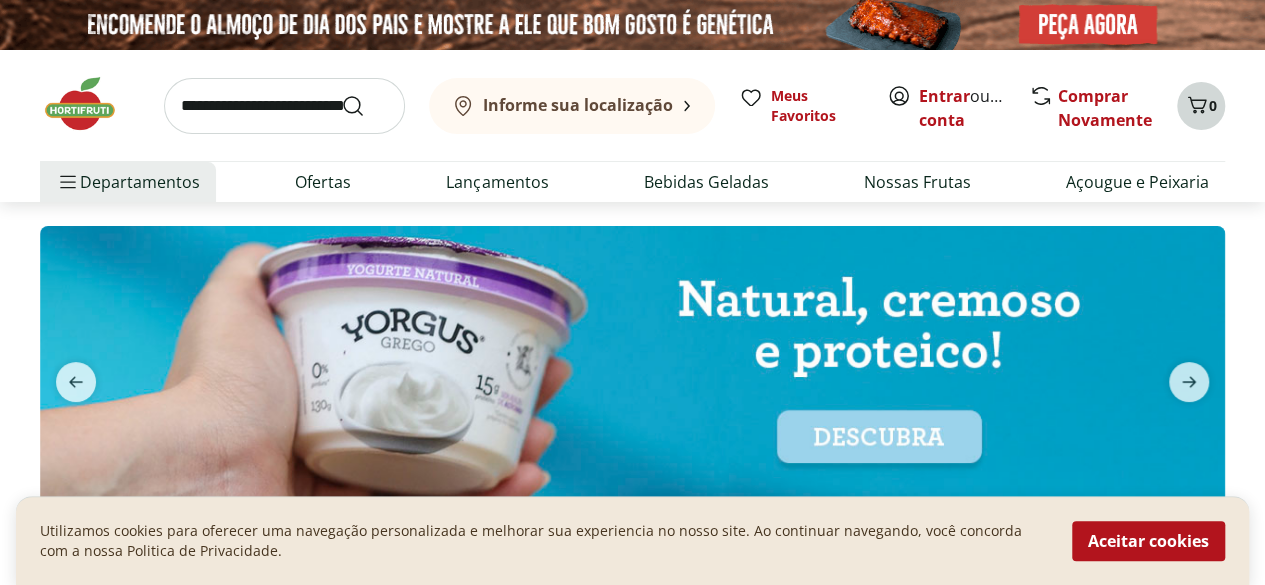 click 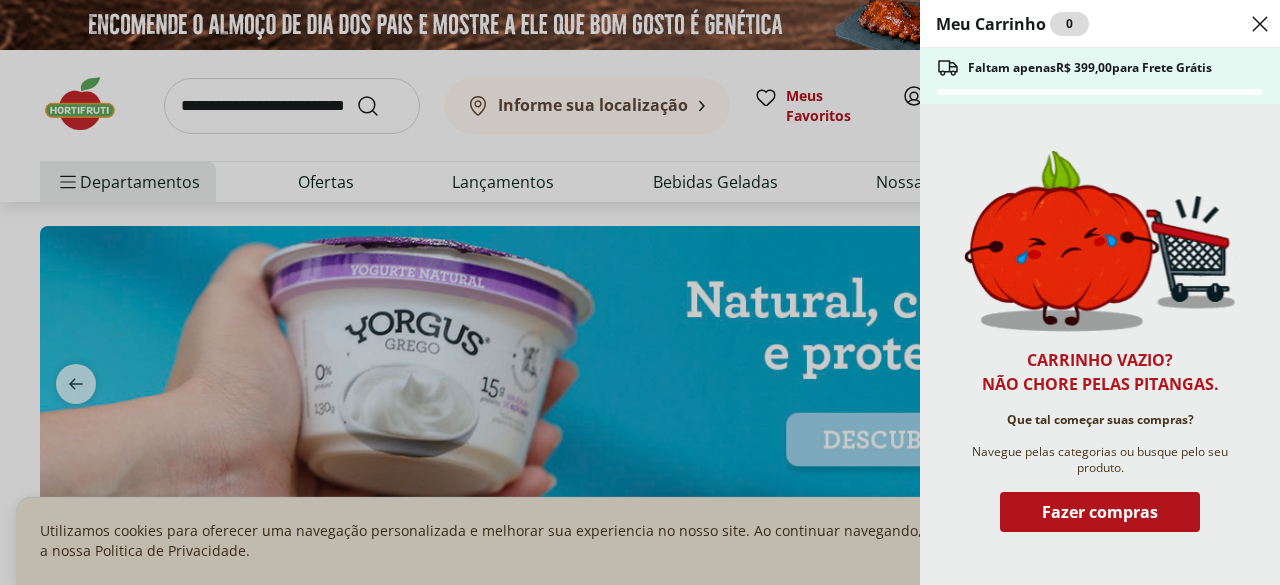 click 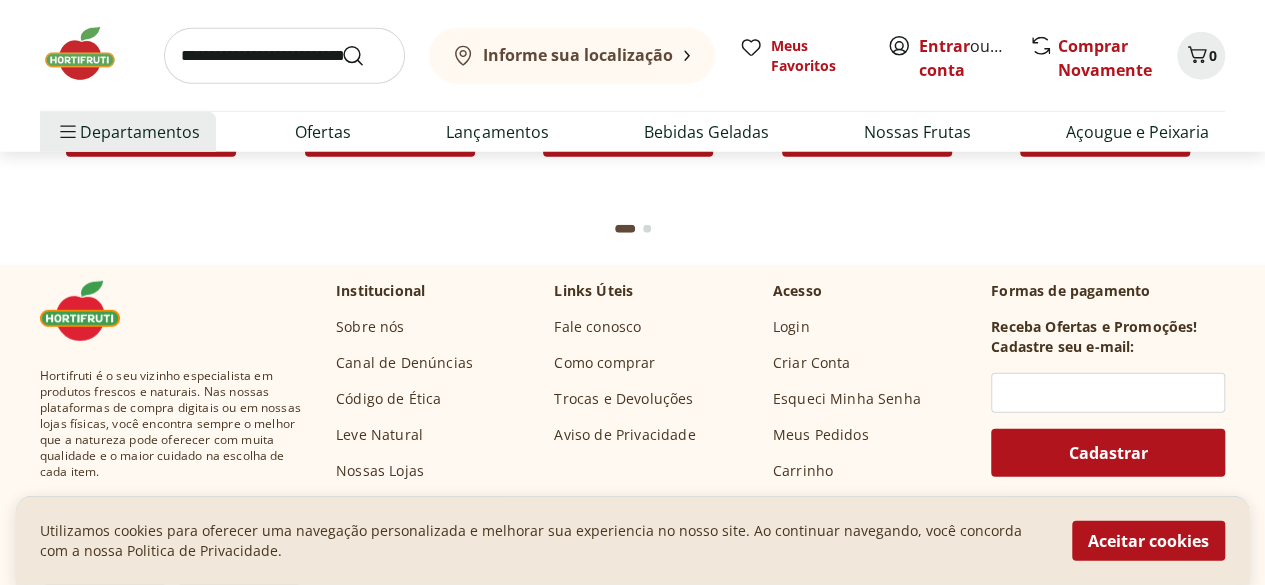 scroll, scrollTop: 6393, scrollLeft: 0, axis: vertical 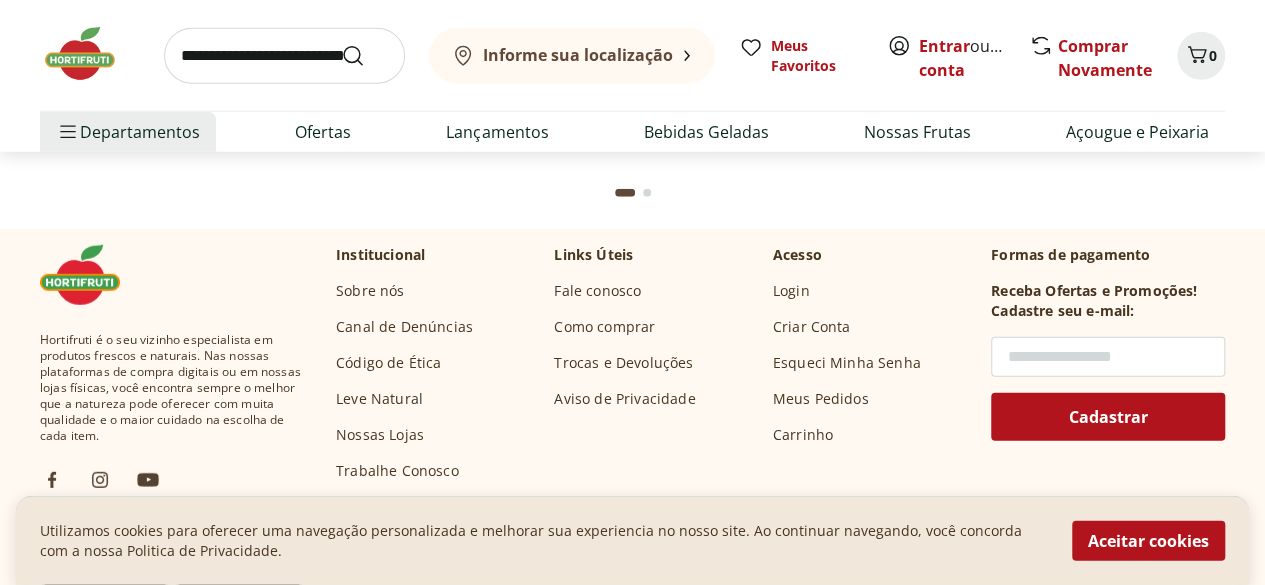 click at bounding box center (1108, 357) 